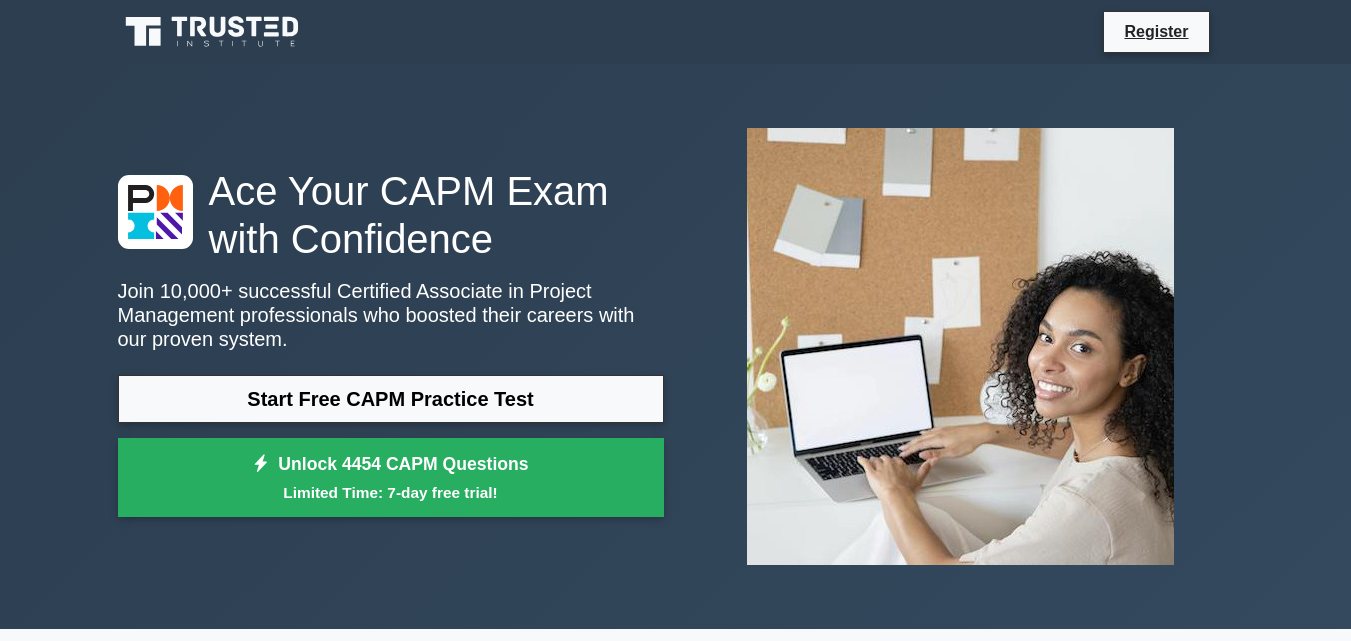 scroll, scrollTop: 0, scrollLeft: 0, axis: both 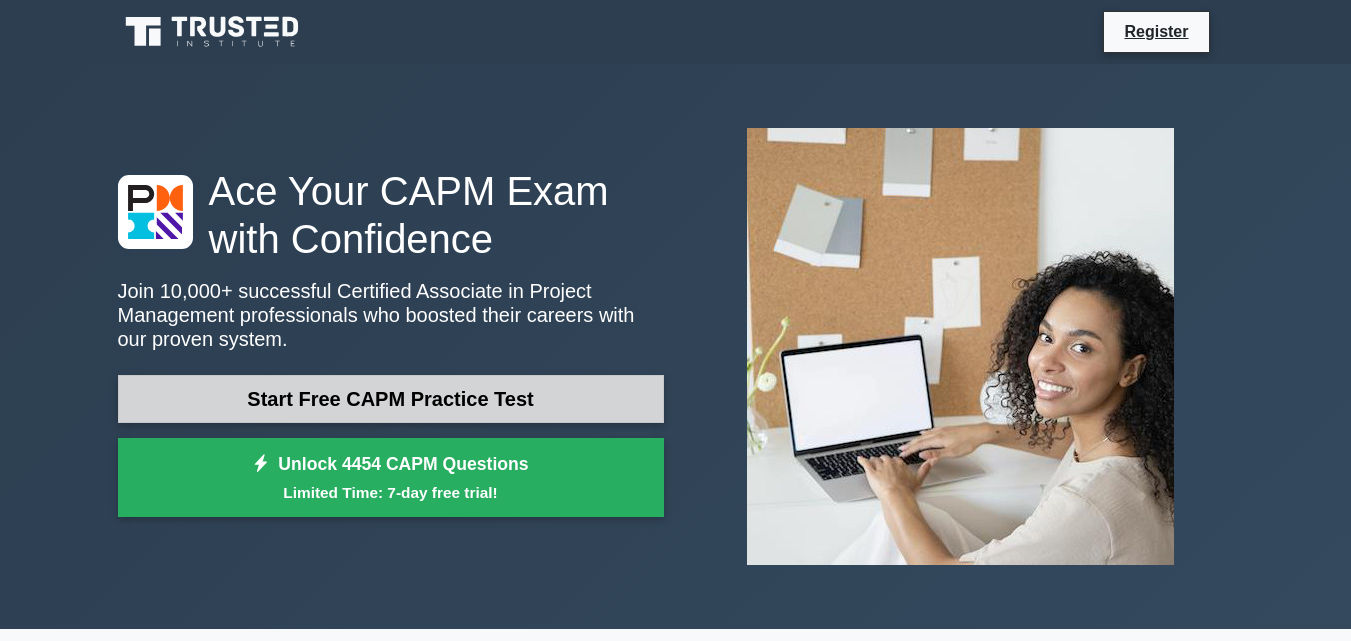 click on "Start Free CAPM Practice Test" at bounding box center (391, 399) 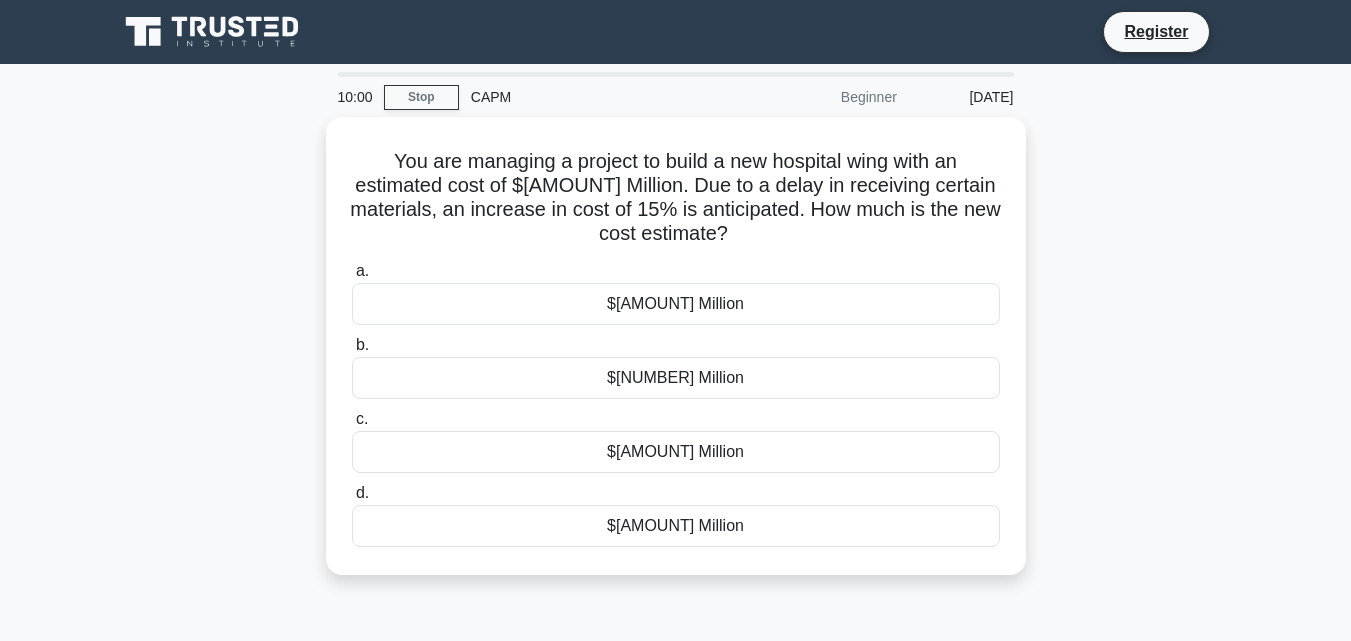 scroll, scrollTop: 0, scrollLeft: 0, axis: both 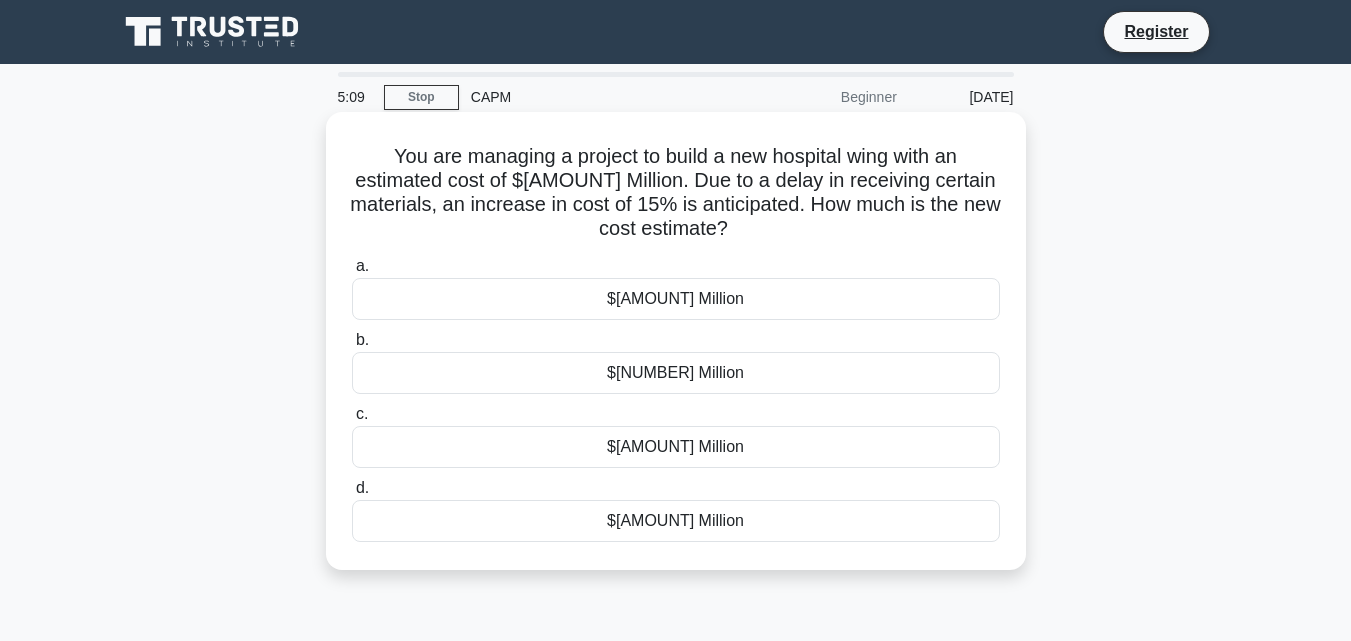 click on "$[AMOUNT] Million" at bounding box center (676, 299) 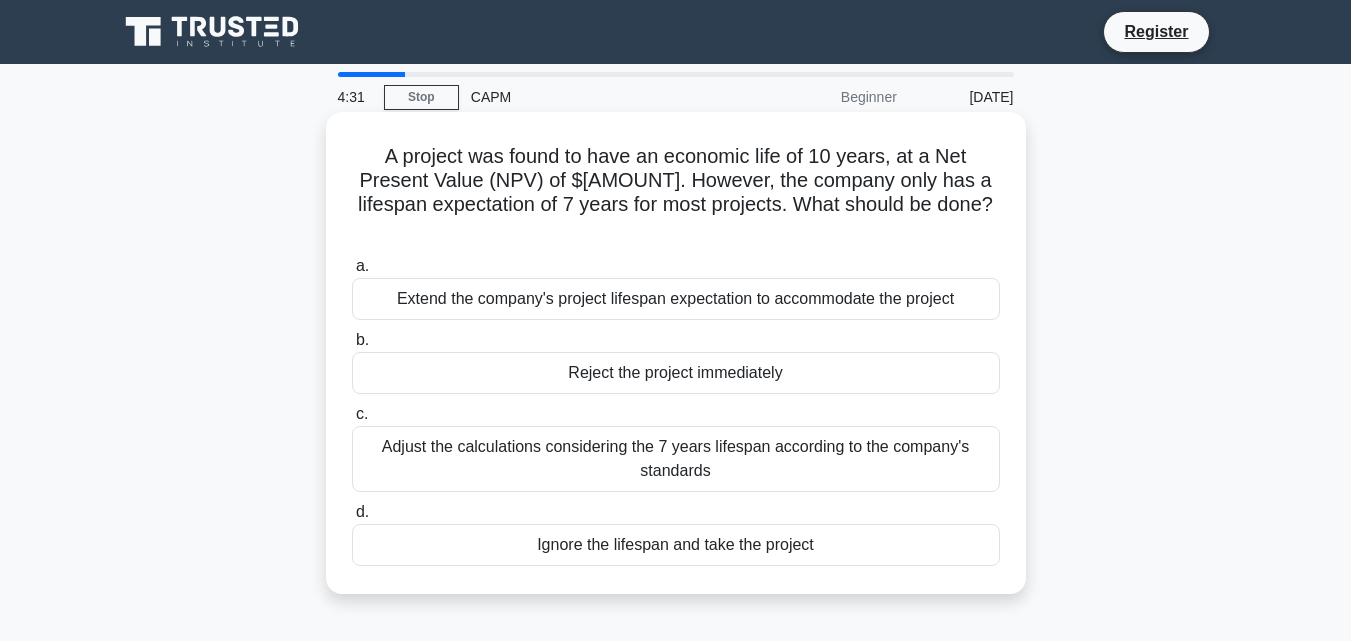 click on "Adjust the calculations considering the 7 years lifespan according to the company's standards" at bounding box center (676, 459) 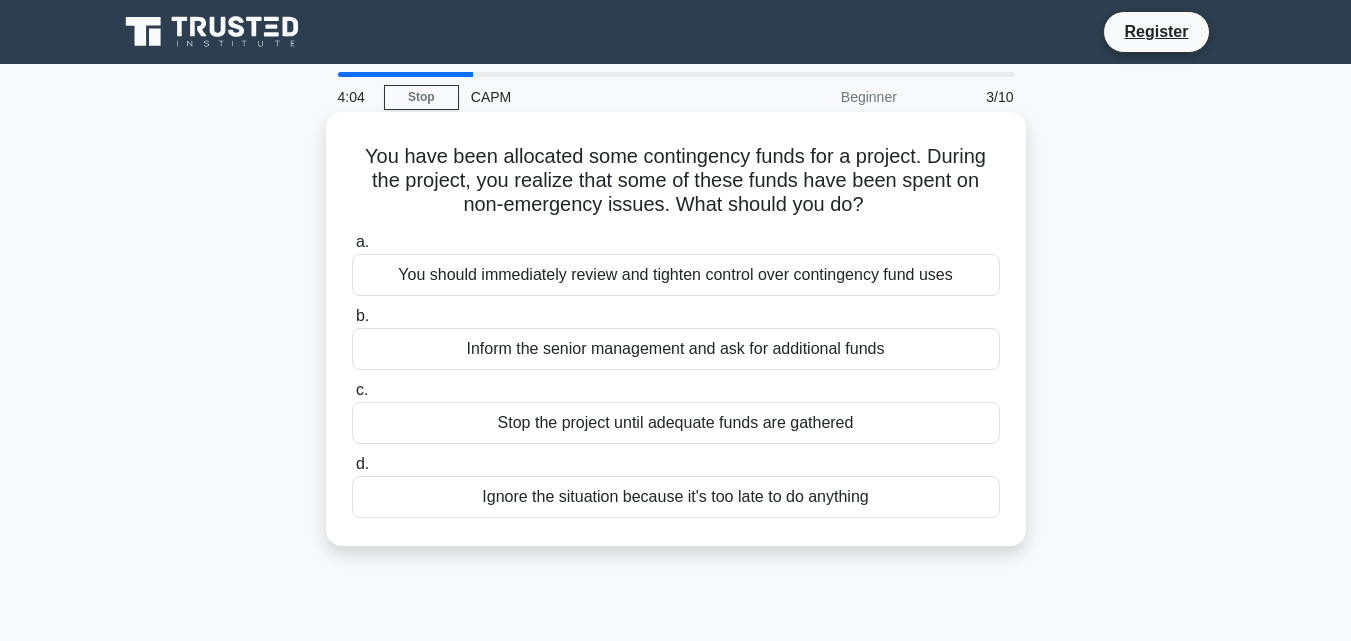 click on "You should immediately review and tighten control over contingency fund uses" at bounding box center [676, 275] 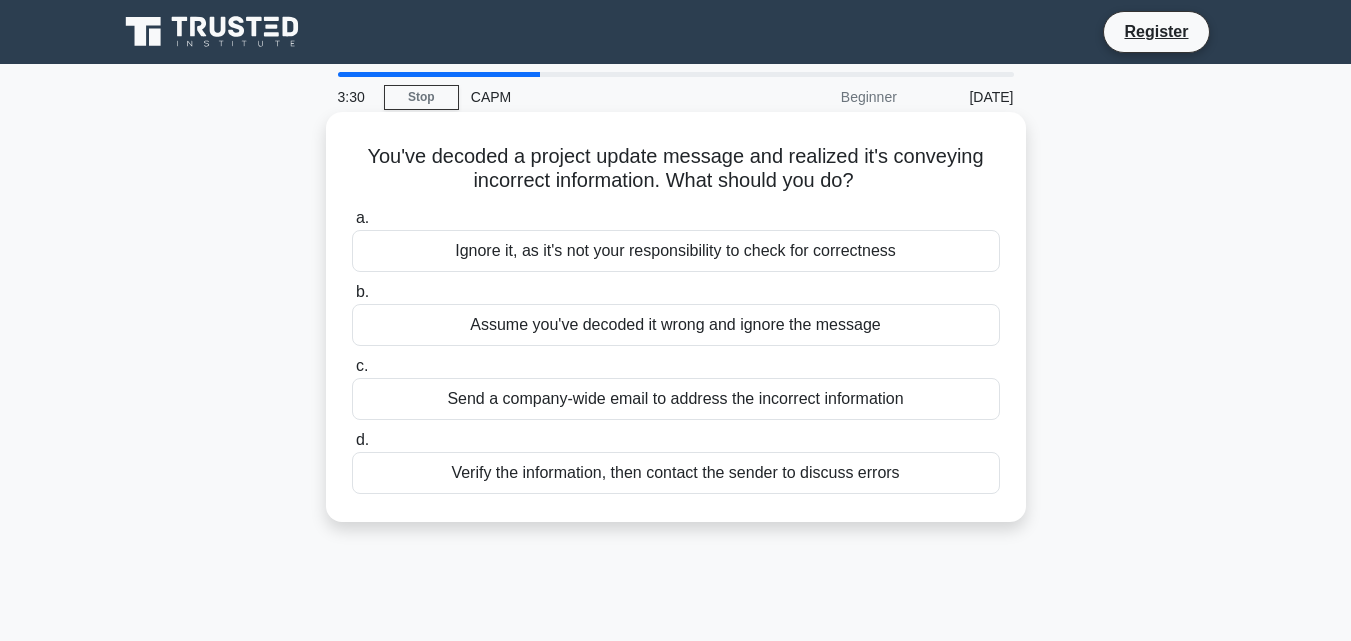 click on "Verify the information, then contact the sender to discuss errors" at bounding box center [676, 473] 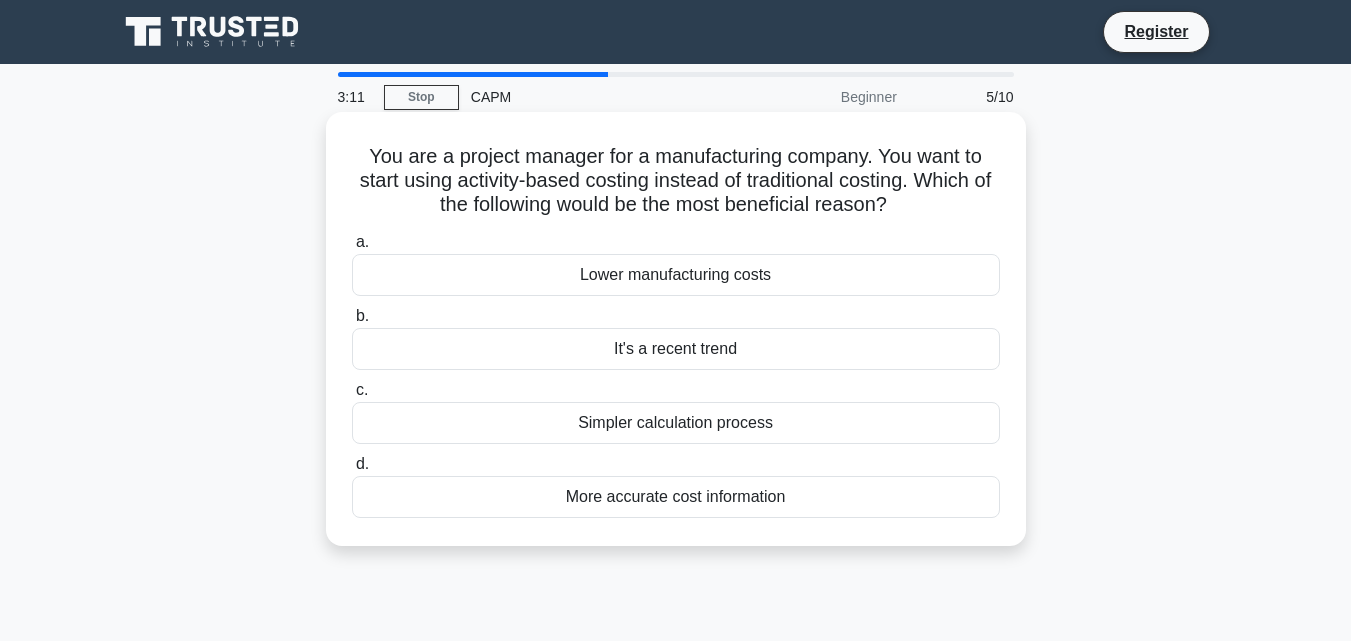 click on "More accurate cost information" at bounding box center (676, 497) 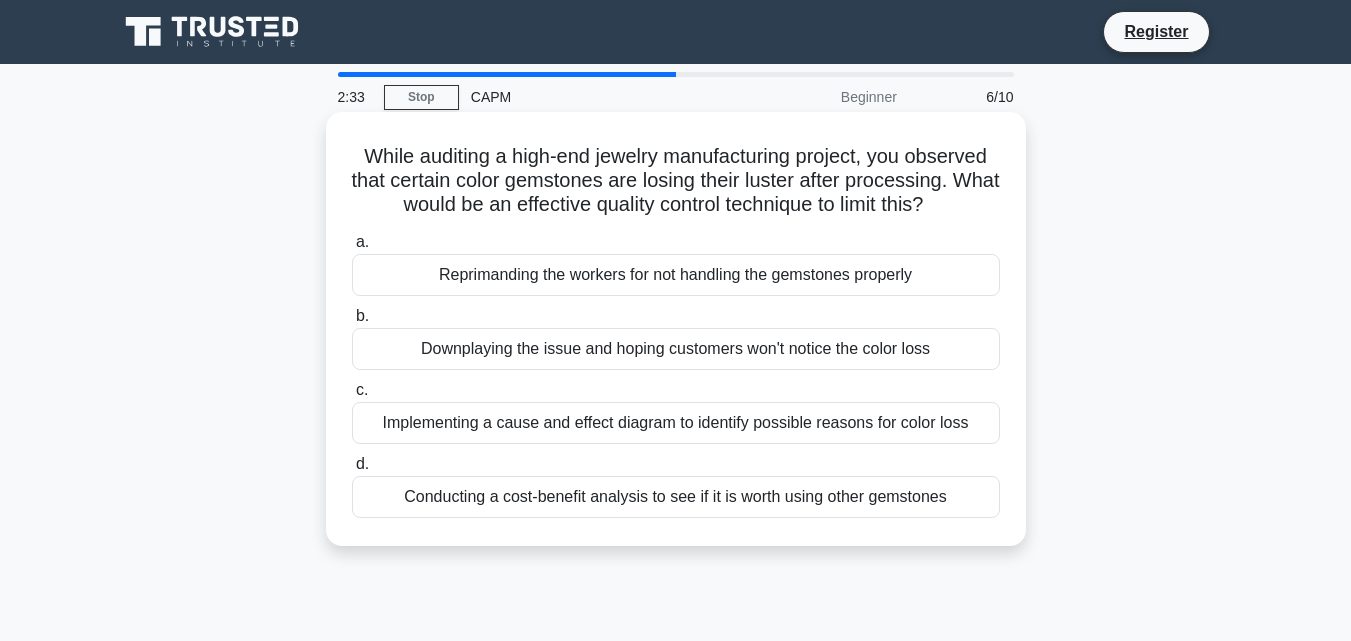 click on "Implementing a cause and effect diagram to identify possible reasons for color loss" at bounding box center [676, 423] 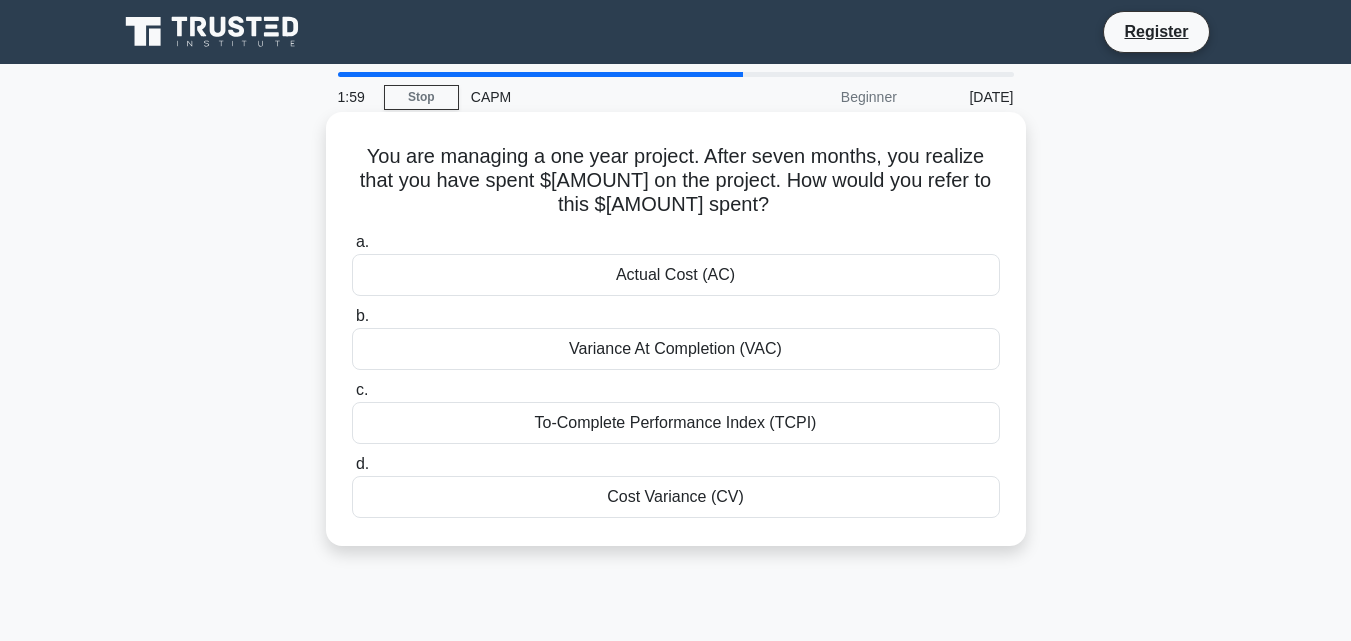 click on "To-Complete Performance Index (TCPI)" at bounding box center (676, 423) 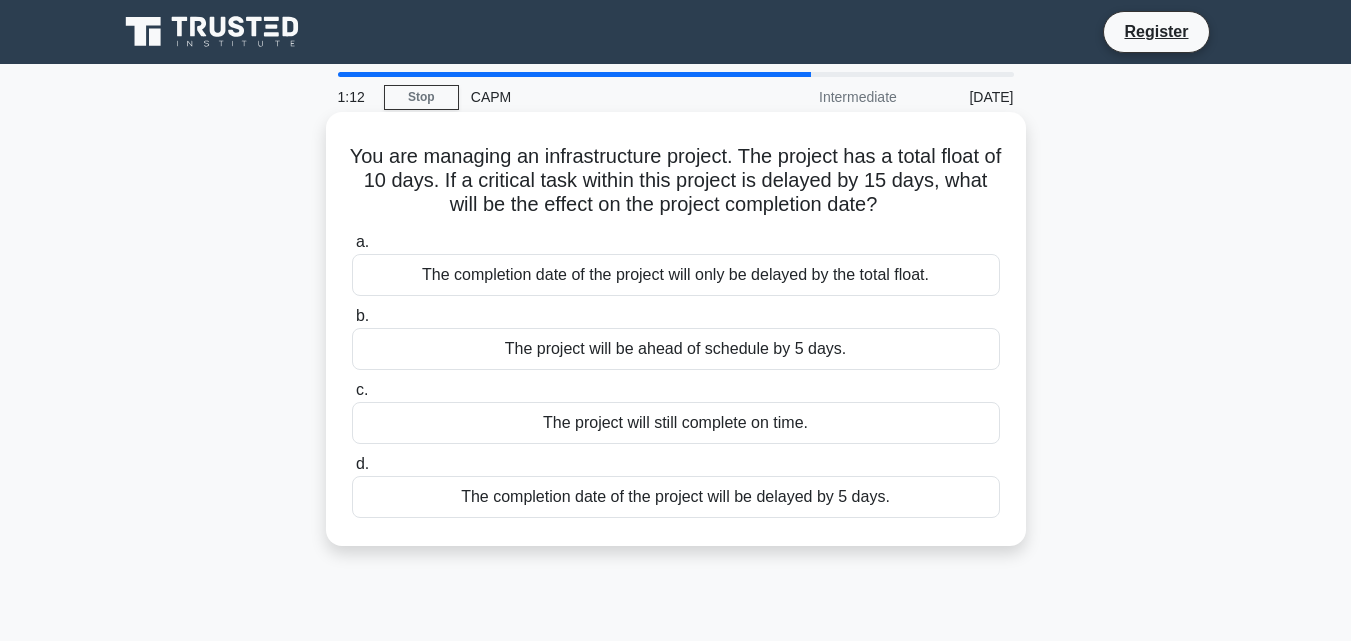 click on "The completion date of the project will be delayed by 5 days." at bounding box center [676, 497] 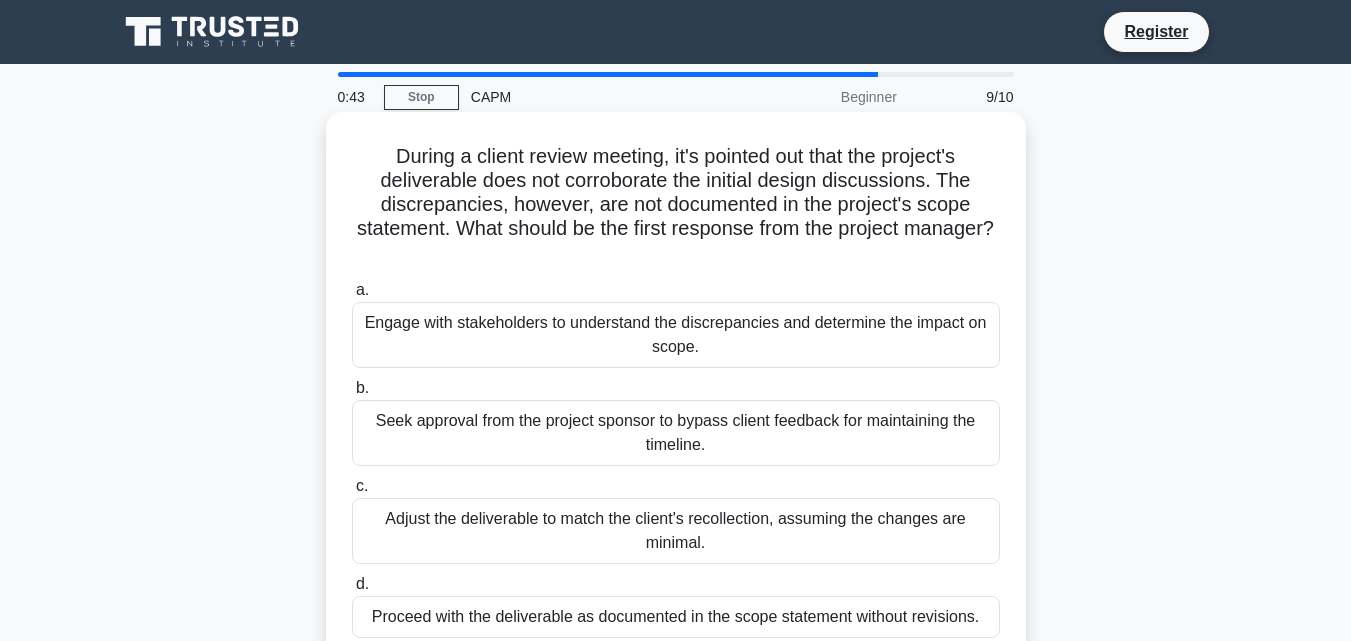 click on "Engage with stakeholders to understand the discrepancies and determine the impact on scope." at bounding box center (676, 335) 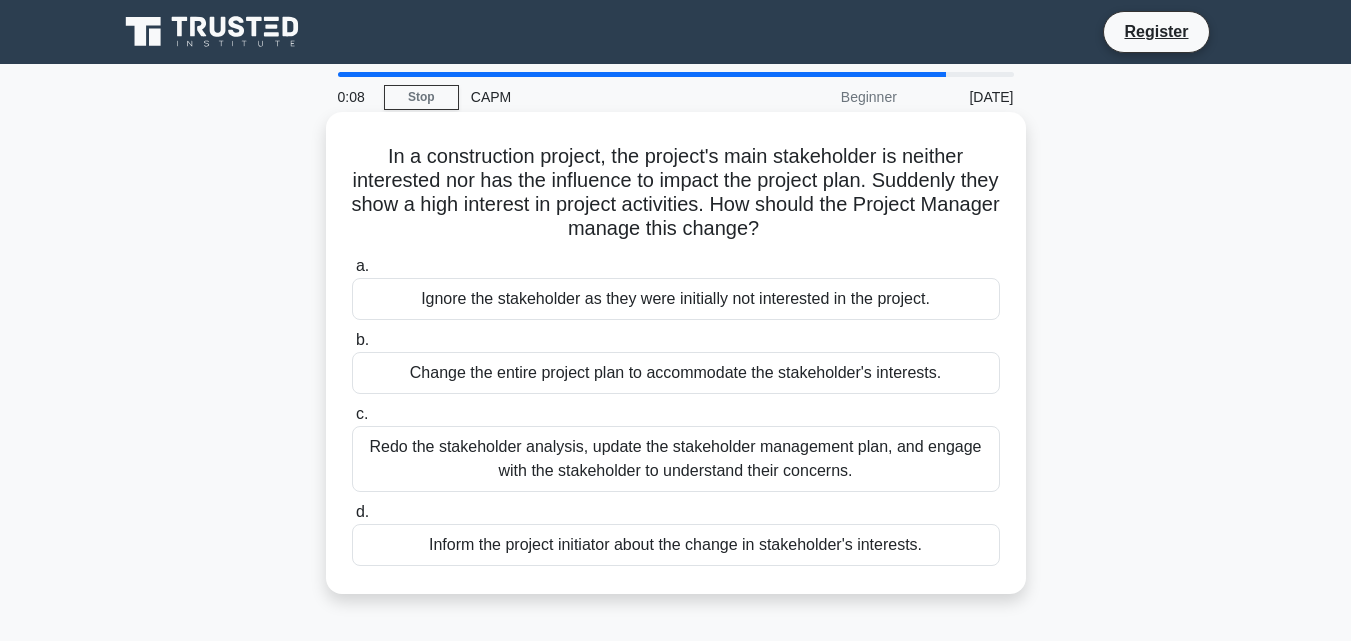 click on "Inform the project initiator about the change in stakeholder's interests." at bounding box center (676, 545) 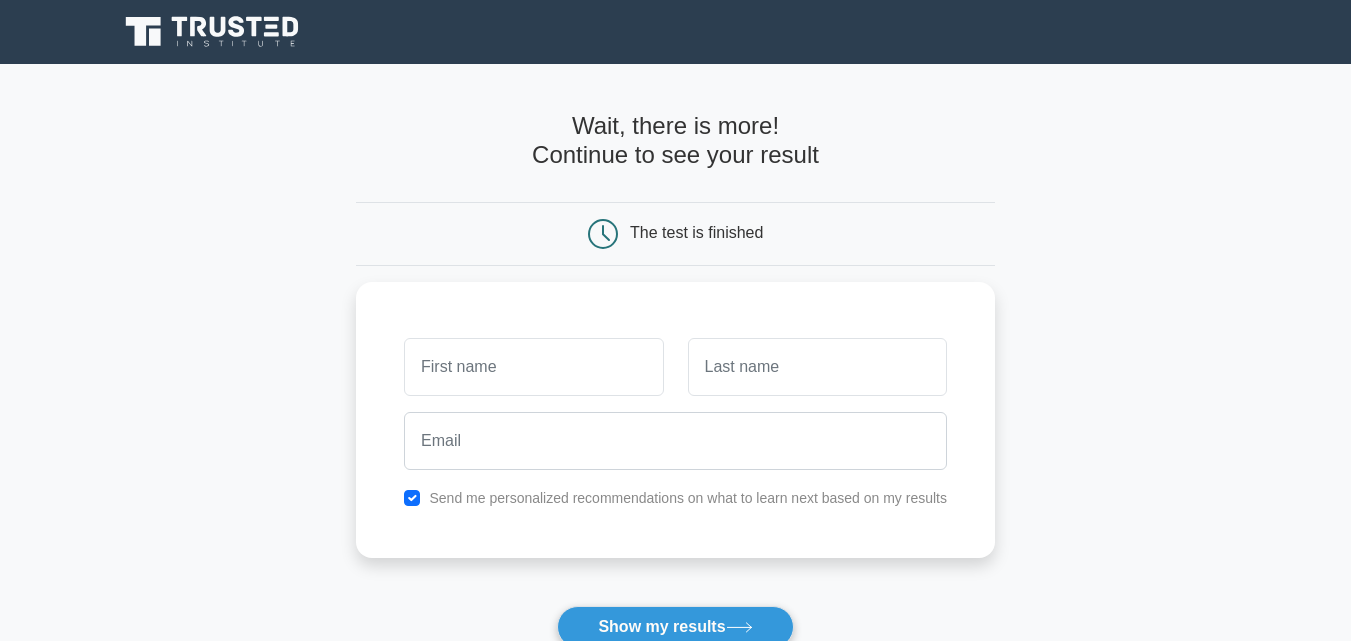 scroll, scrollTop: 0, scrollLeft: 0, axis: both 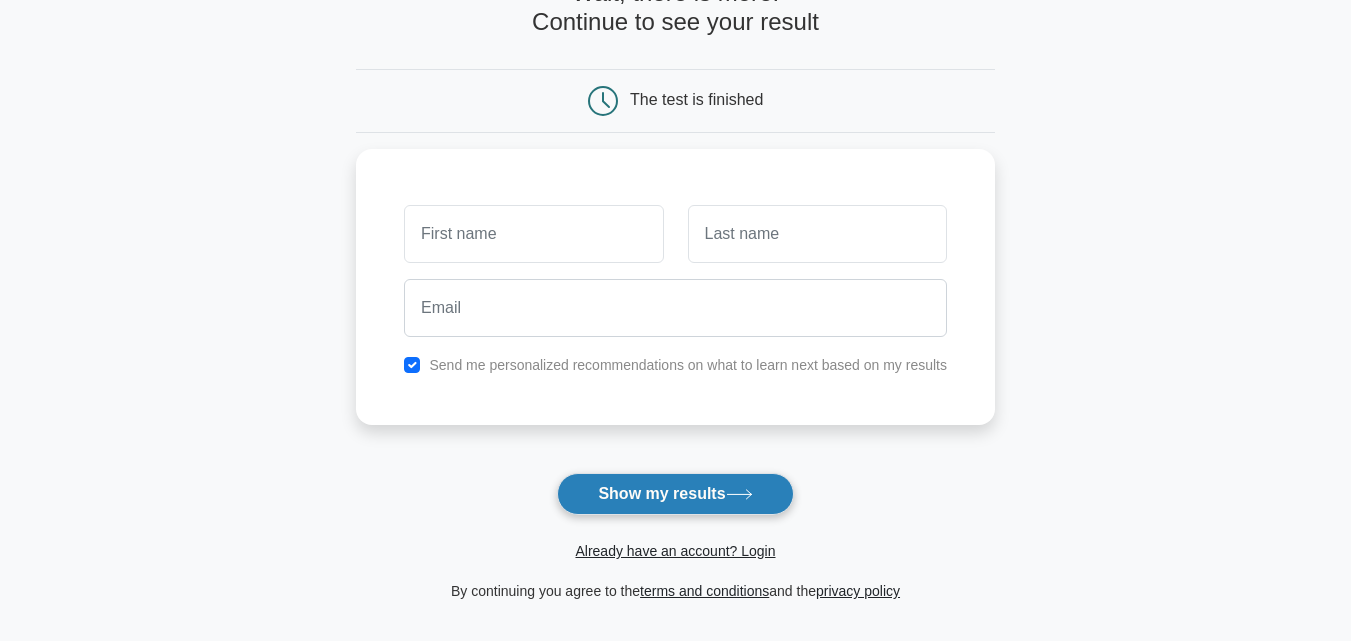 click on "Show my results" at bounding box center [675, 494] 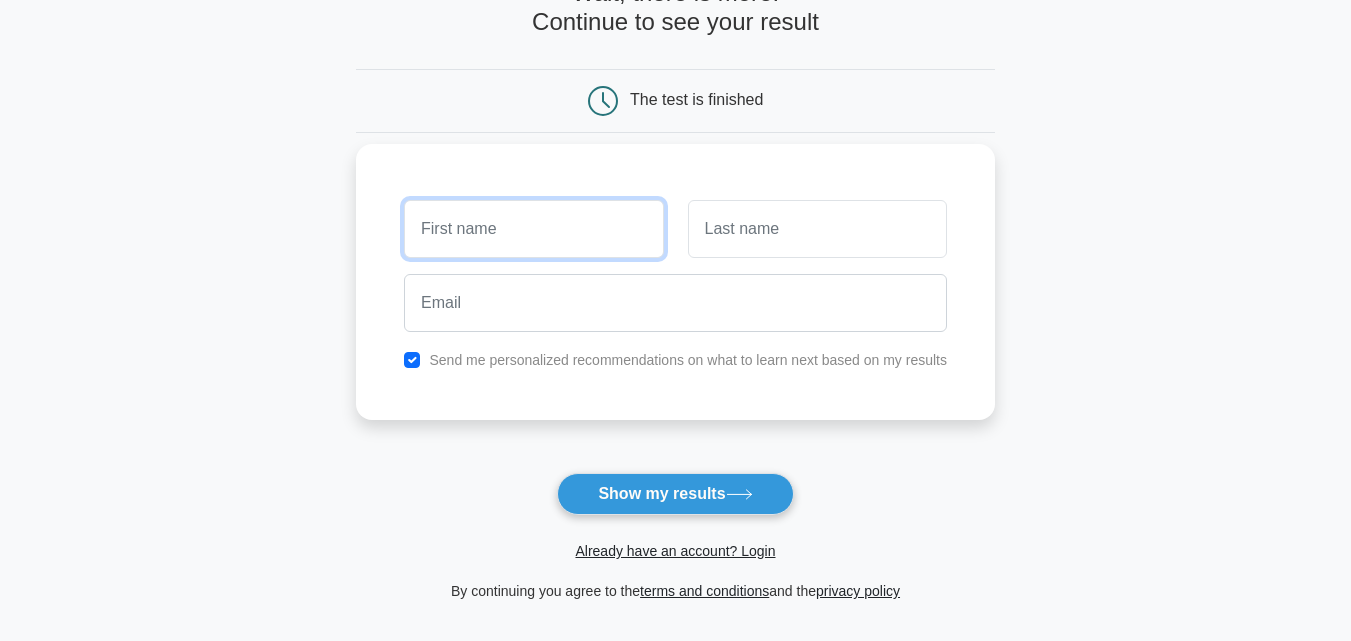click at bounding box center (533, 229) 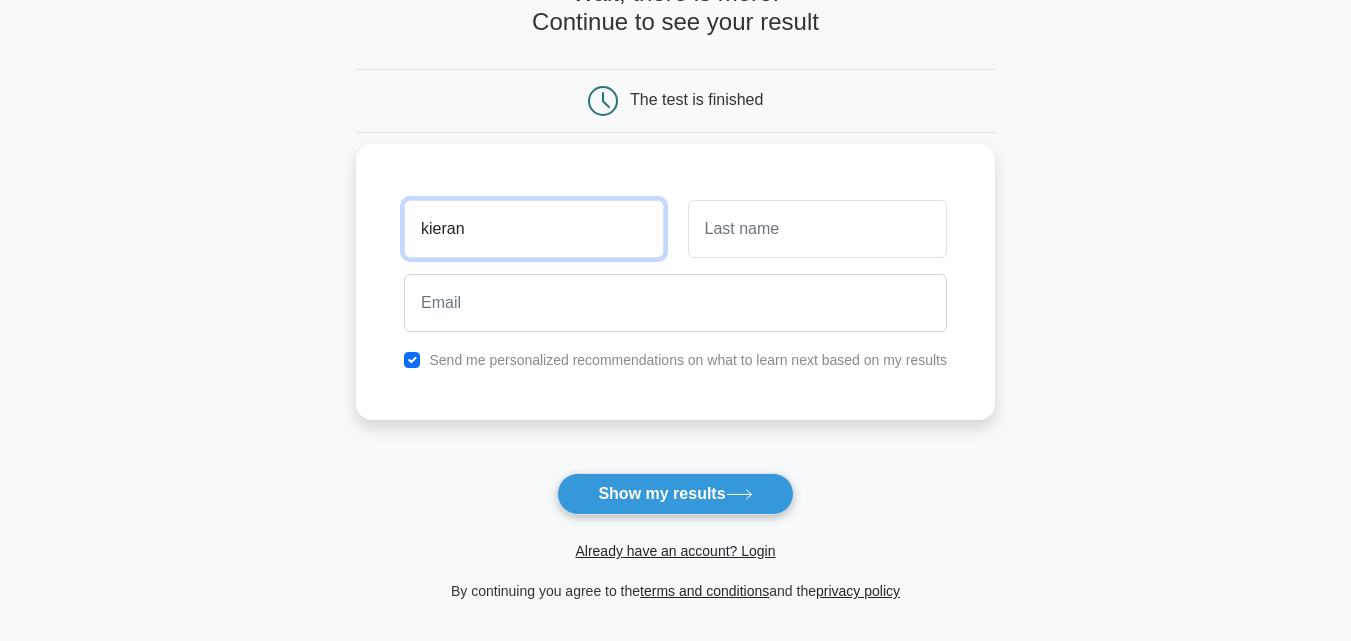 type on "kieran" 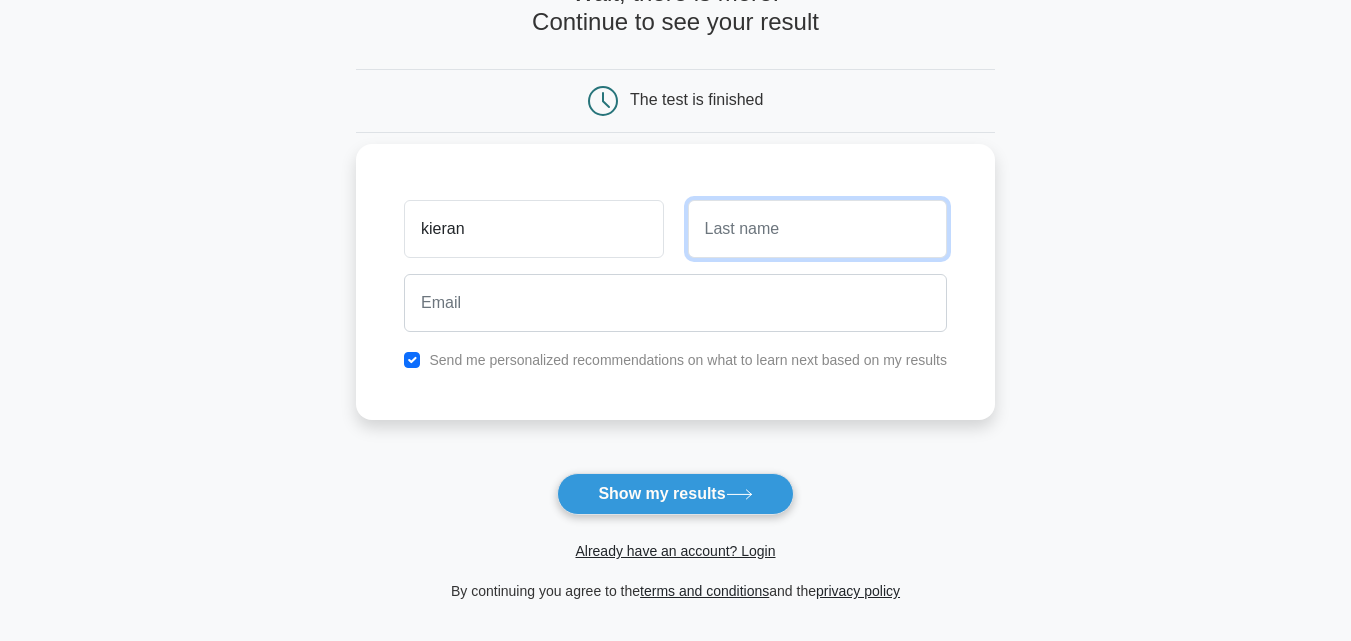 click at bounding box center [817, 229] 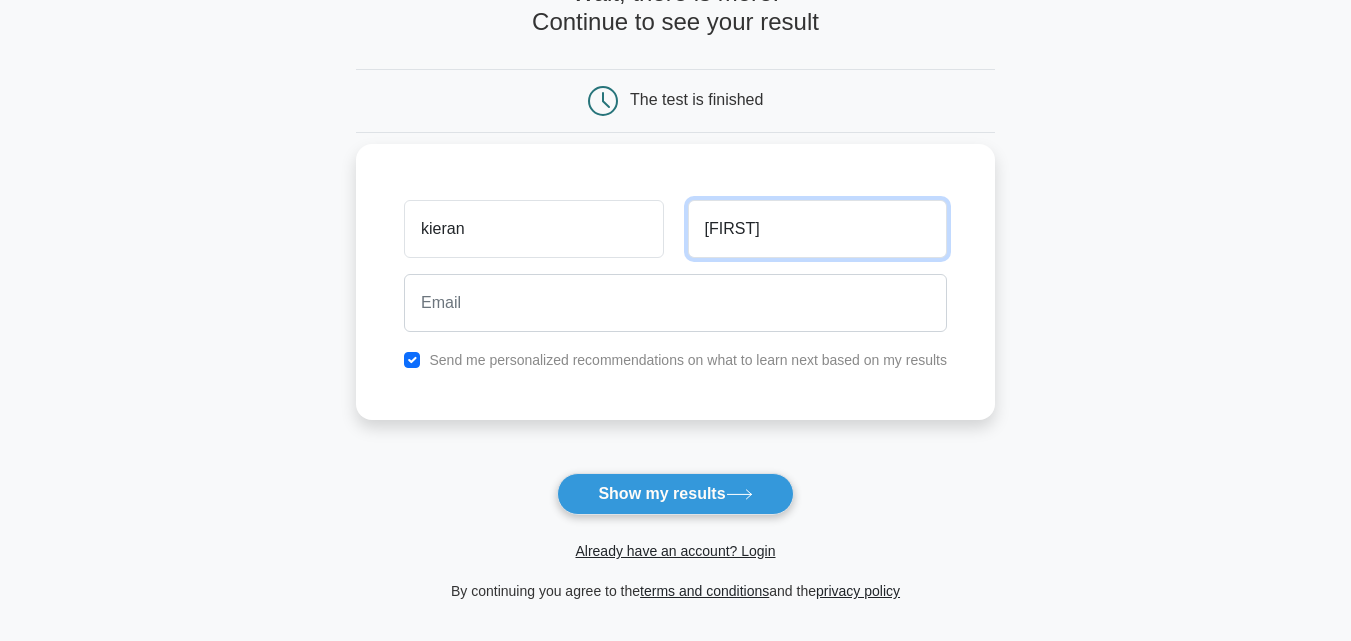 type on "daniel" 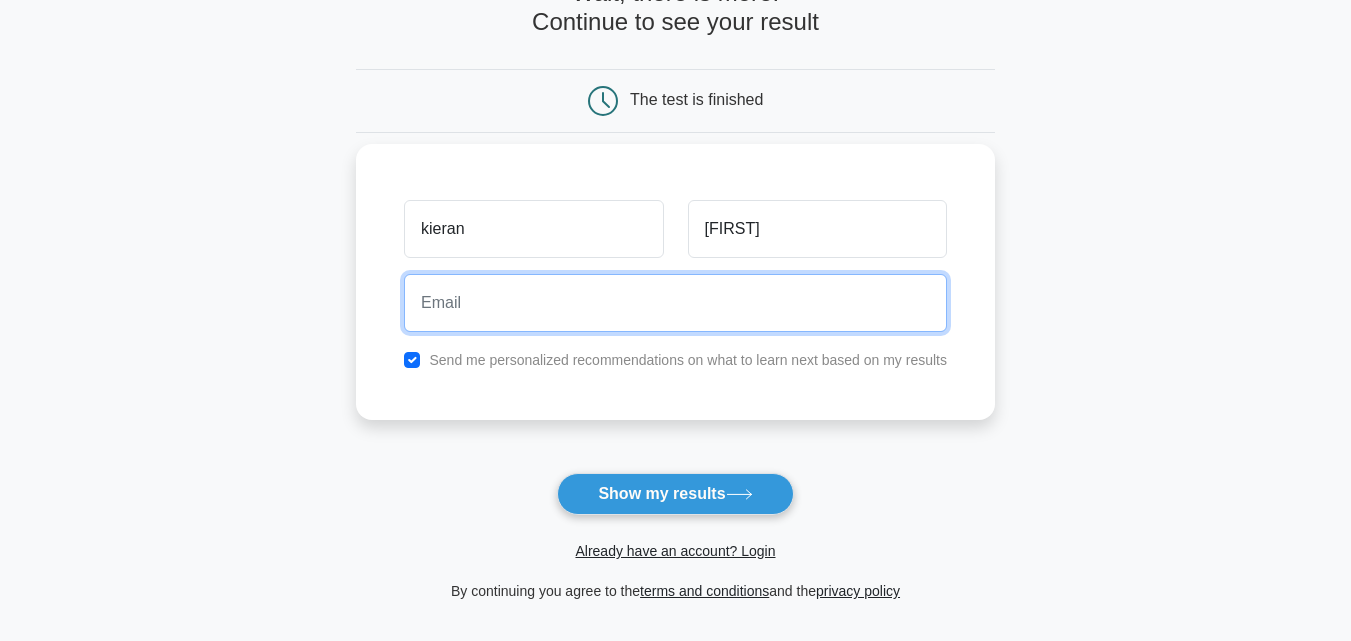 click at bounding box center (675, 303) 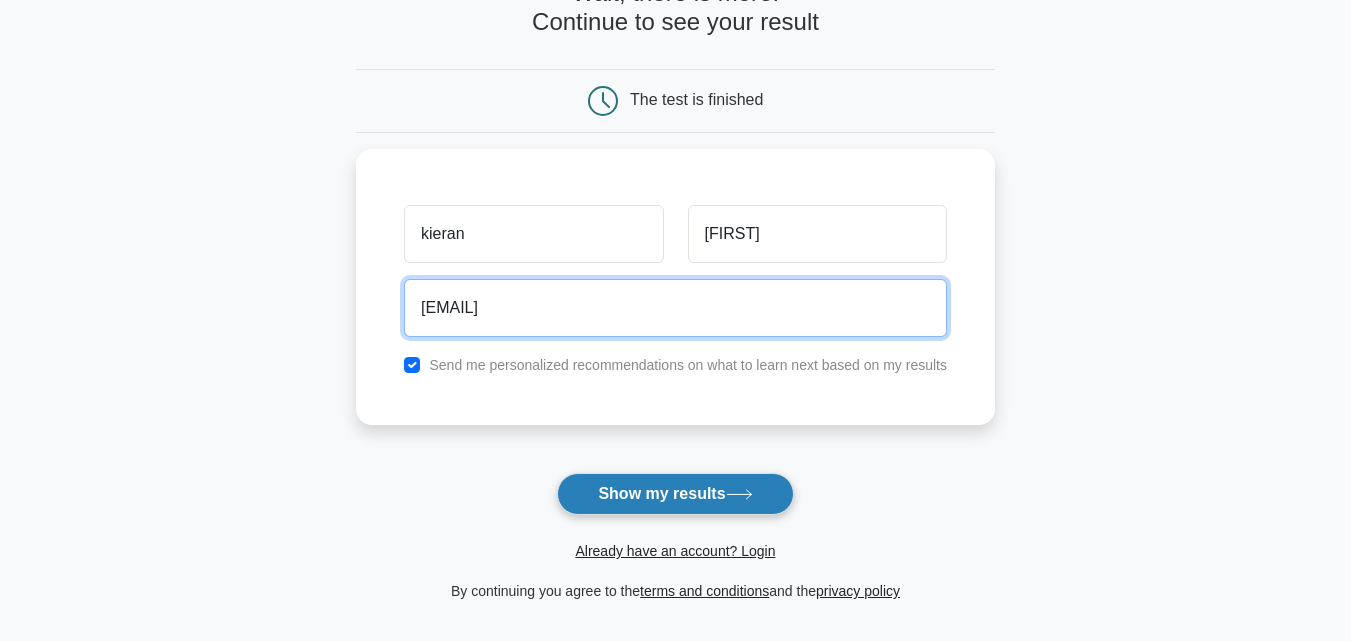 type on "k.daniel468@gmail.com" 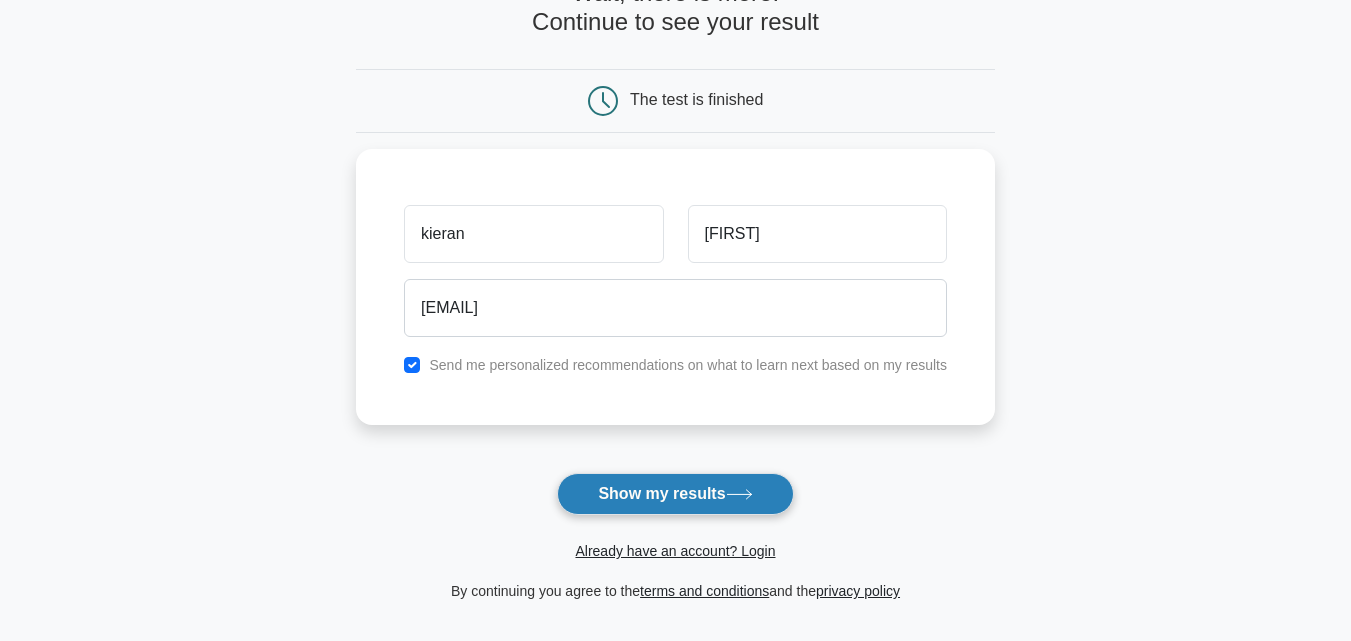 click on "Show my results" at bounding box center [675, 494] 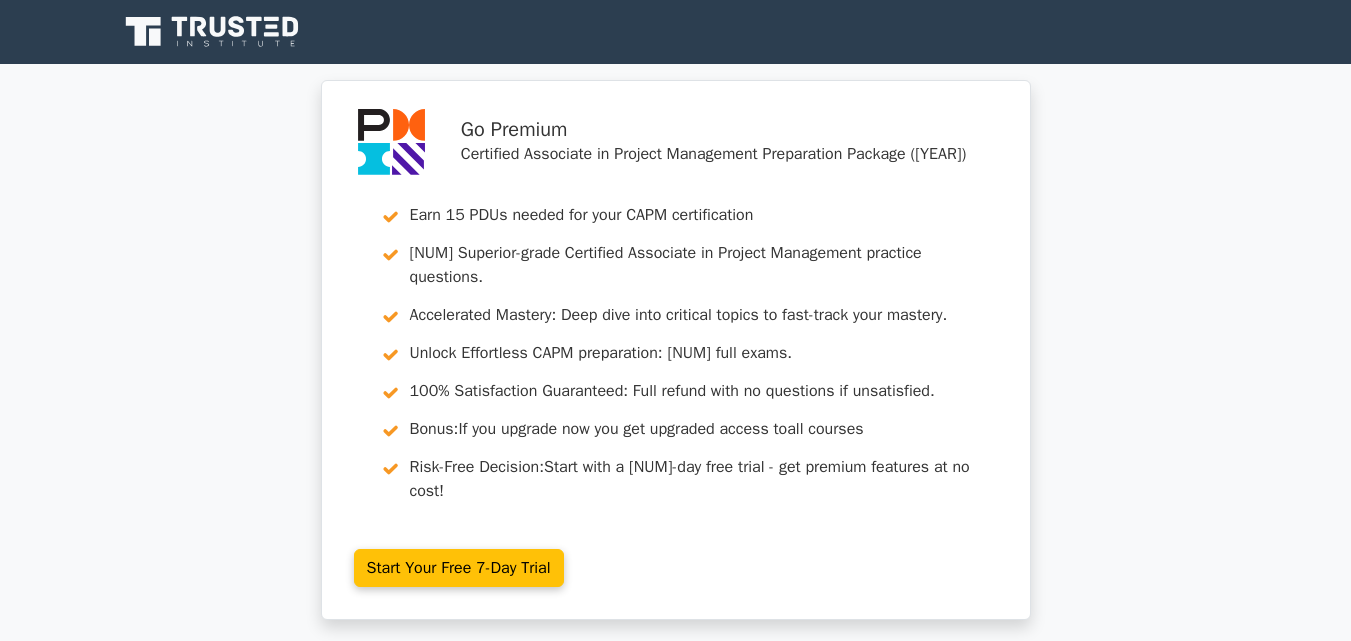 scroll, scrollTop: 0, scrollLeft: 0, axis: both 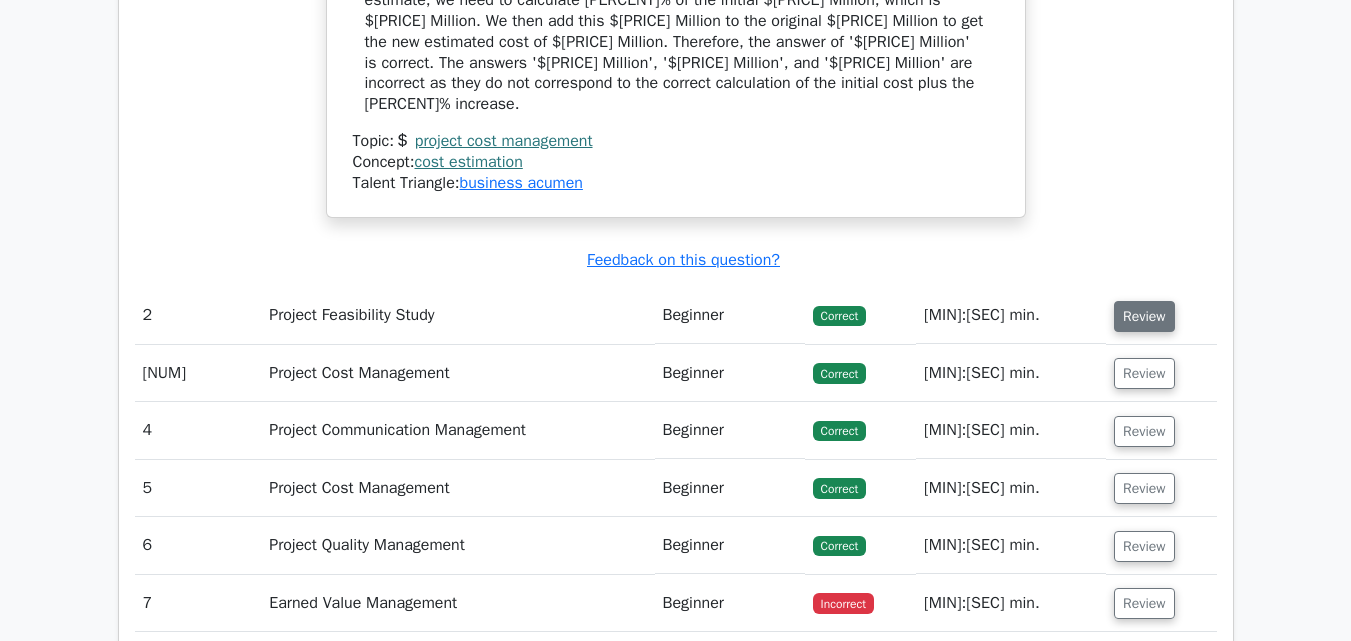 click on "Review" at bounding box center [1144, 316] 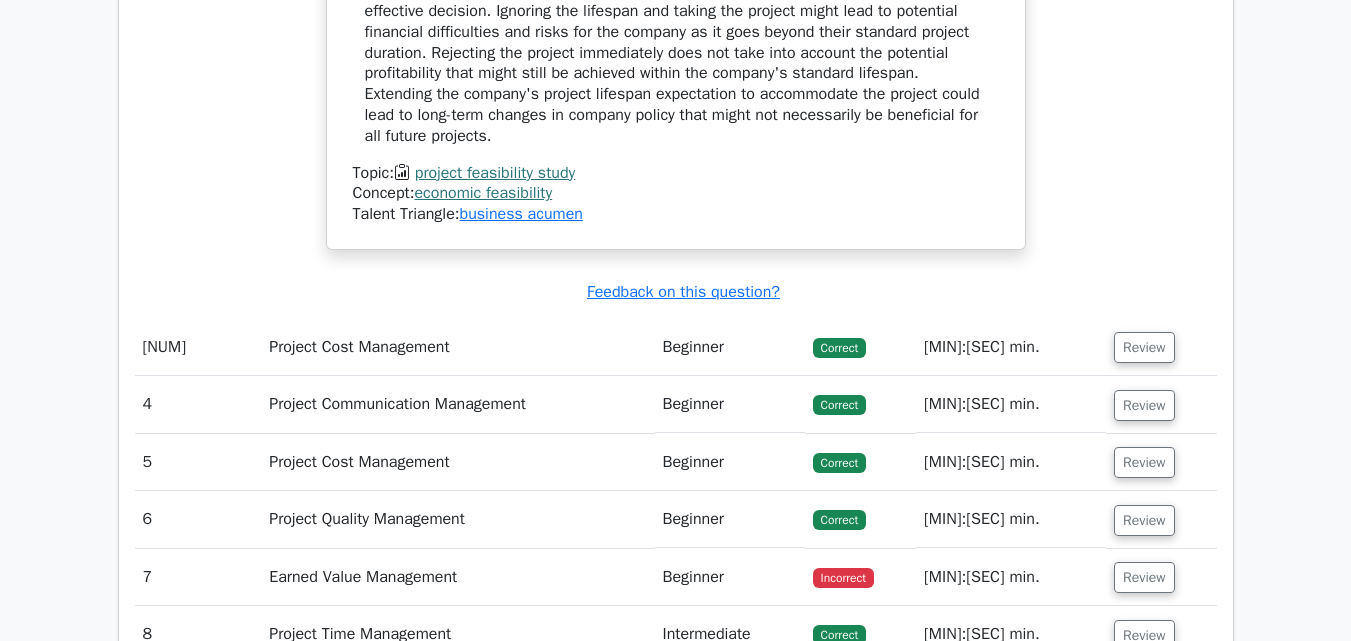 scroll, scrollTop: 3342, scrollLeft: 0, axis: vertical 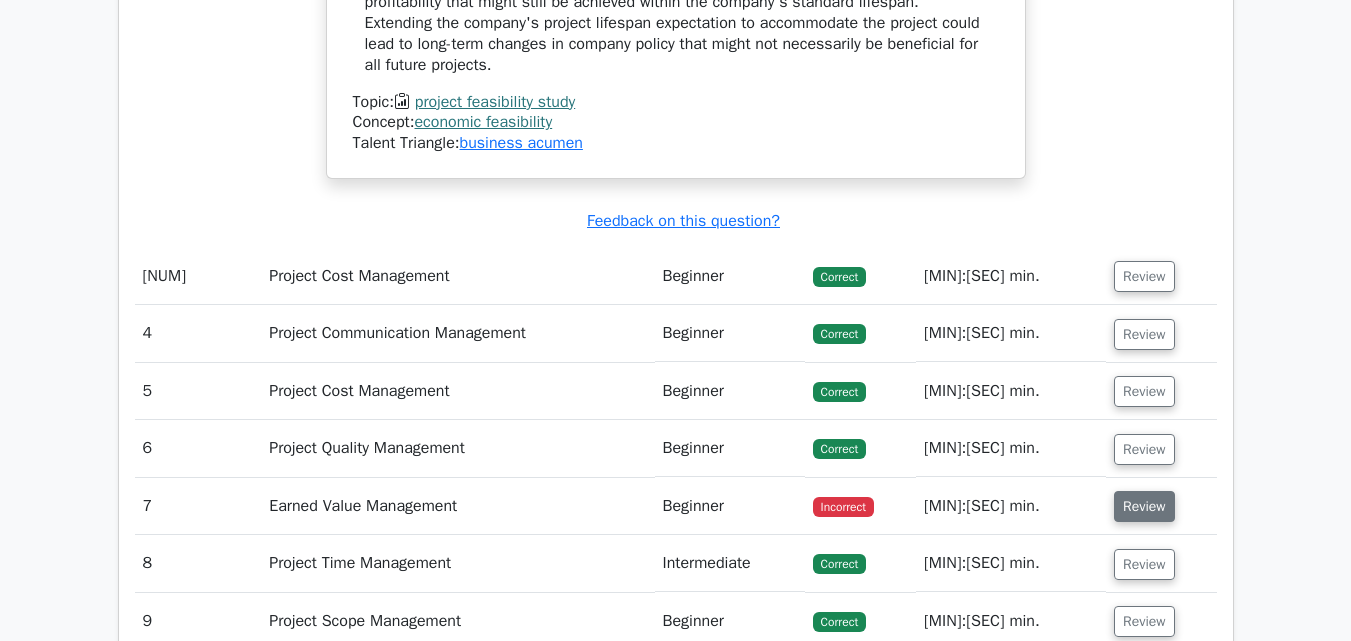 click on "Review" at bounding box center [1144, 506] 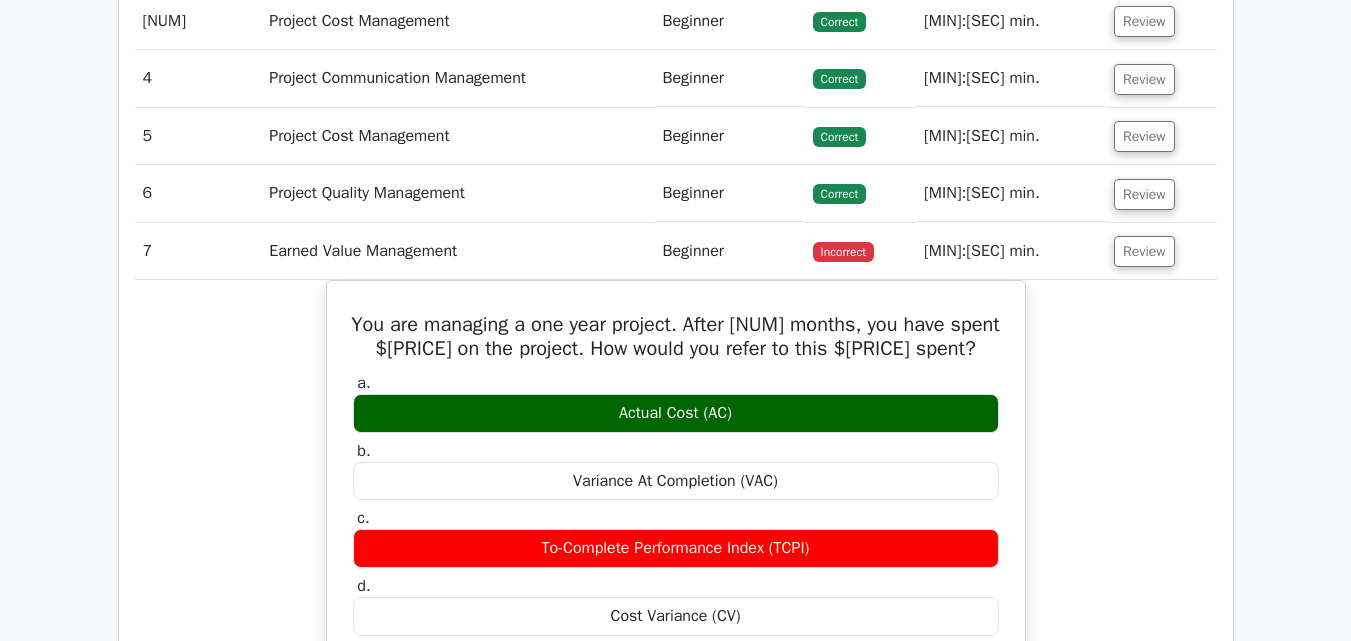 scroll, scrollTop: 3612, scrollLeft: 0, axis: vertical 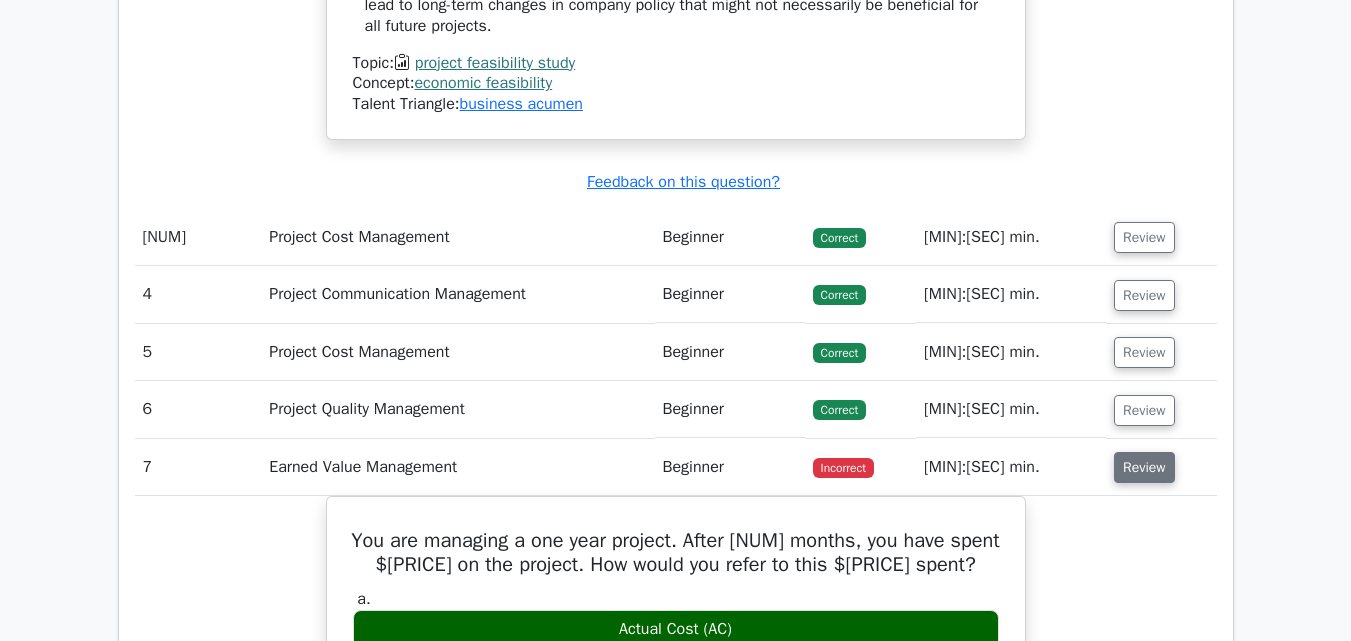 click on "Review" at bounding box center [1144, 467] 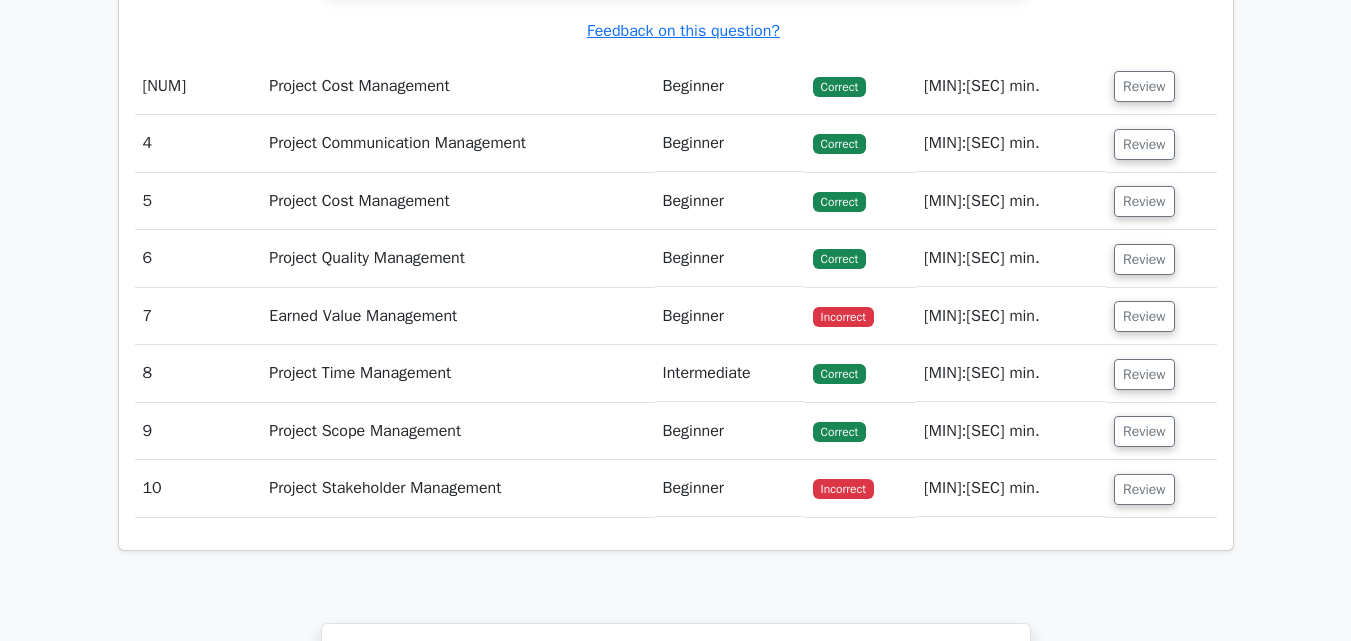 scroll, scrollTop: 3603, scrollLeft: 0, axis: vertical 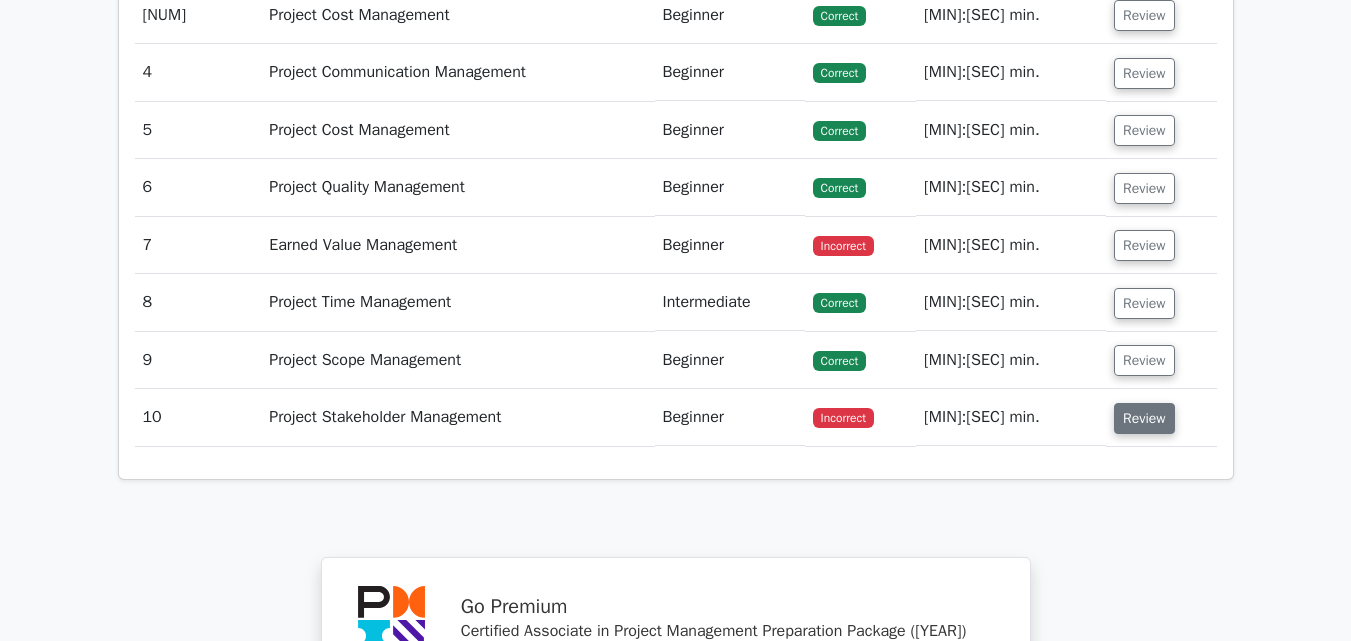 click on "Review" at bounding box center (1144, 418) 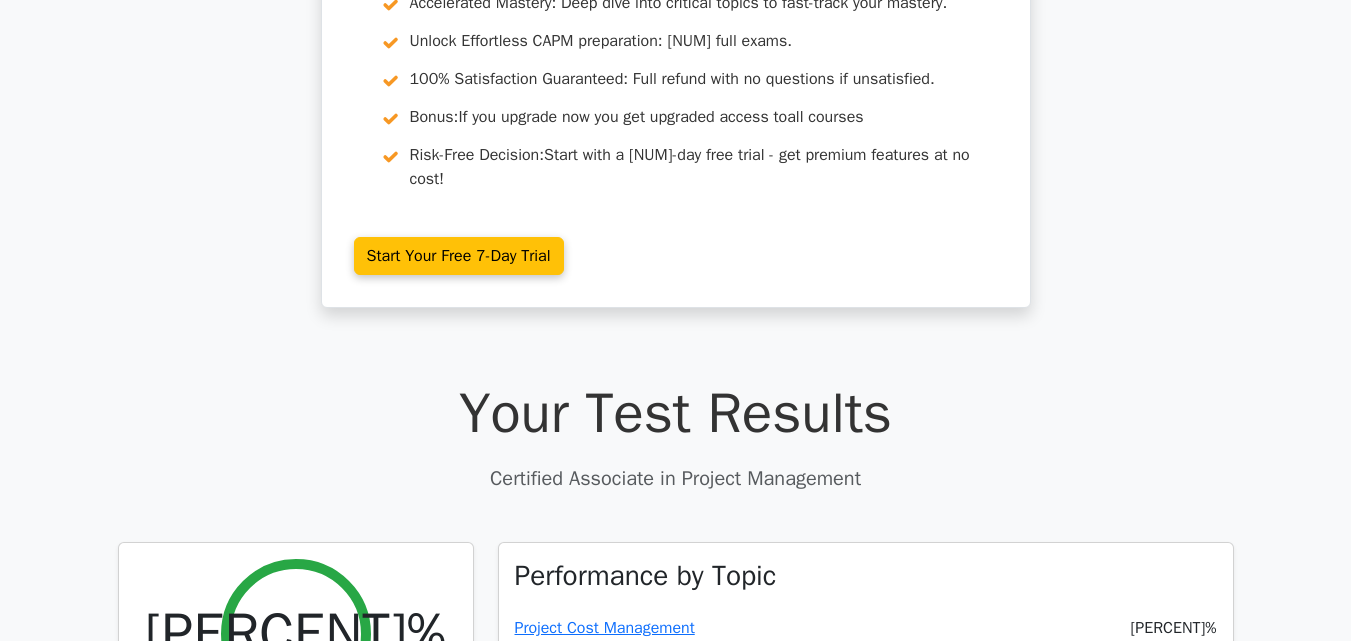 scroll, scrollTop: 0, scrollLeft: 0, axis: both 